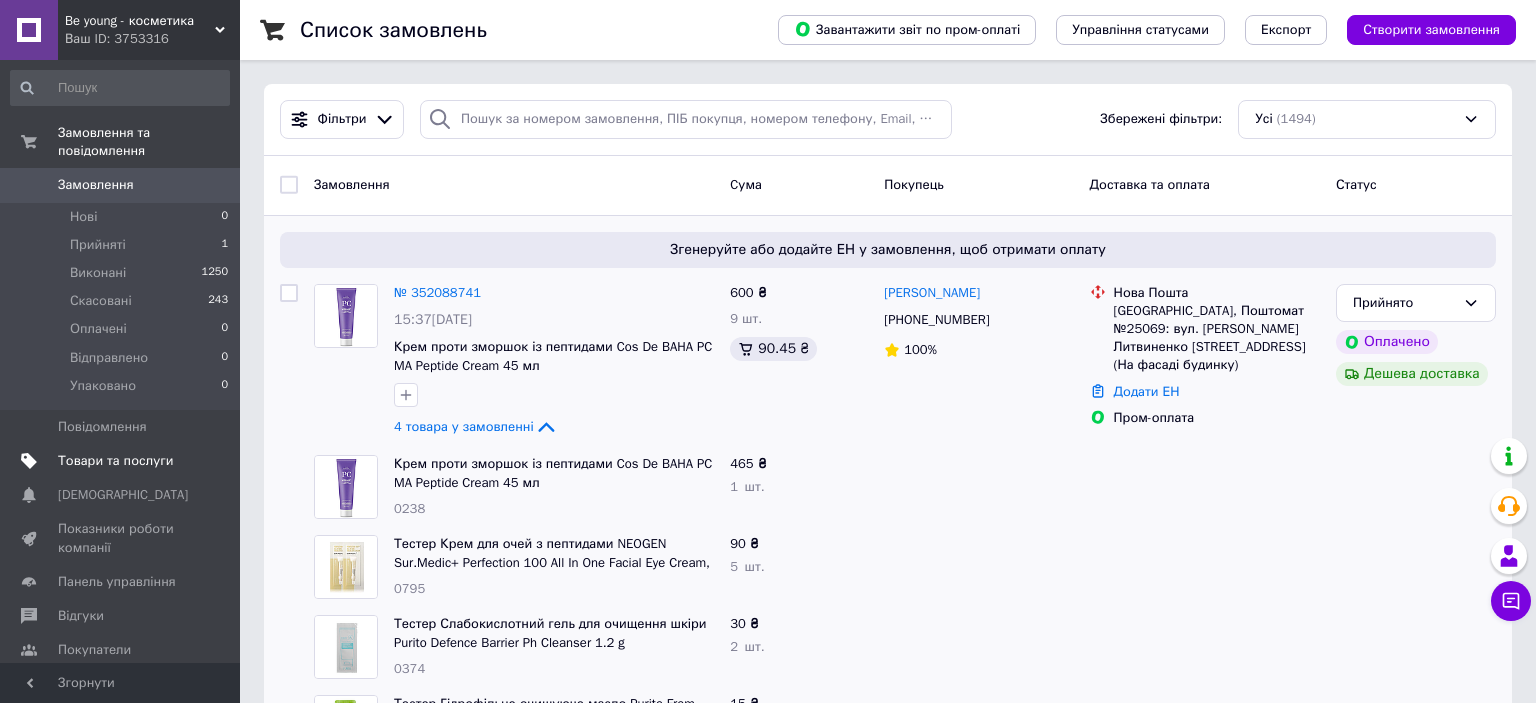 scroll, scrollTop: 0, scrollLeft: 0, axis: both 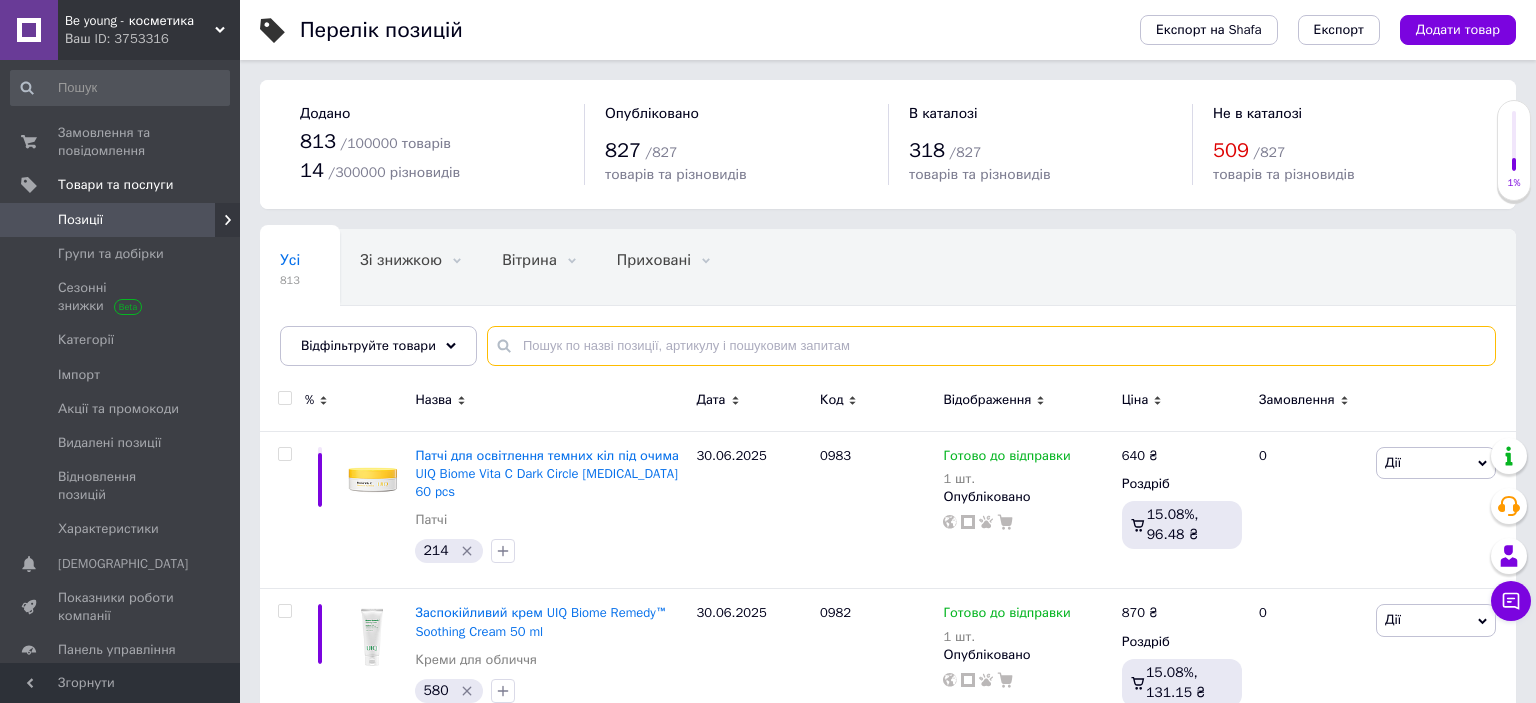 click at bounding box center (991, 346) 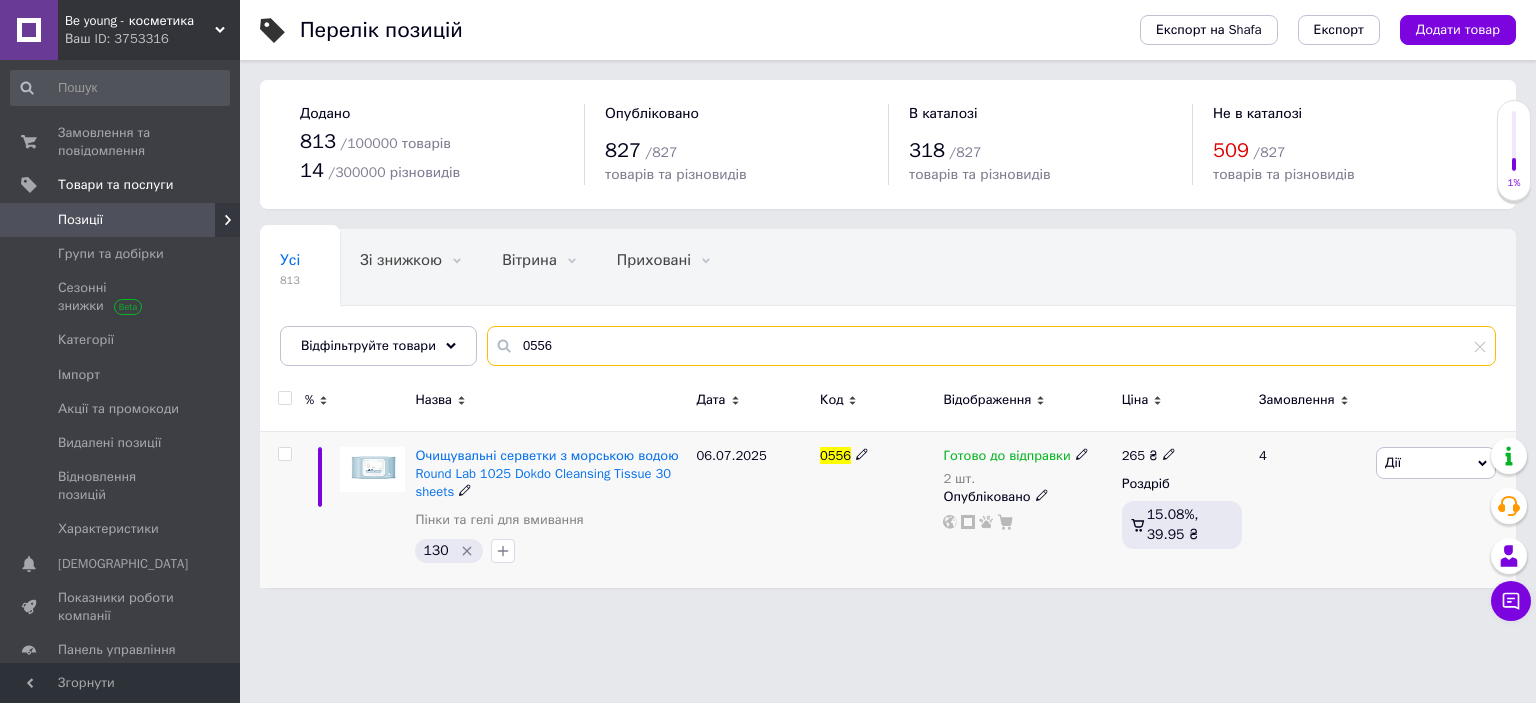 type on "0556" 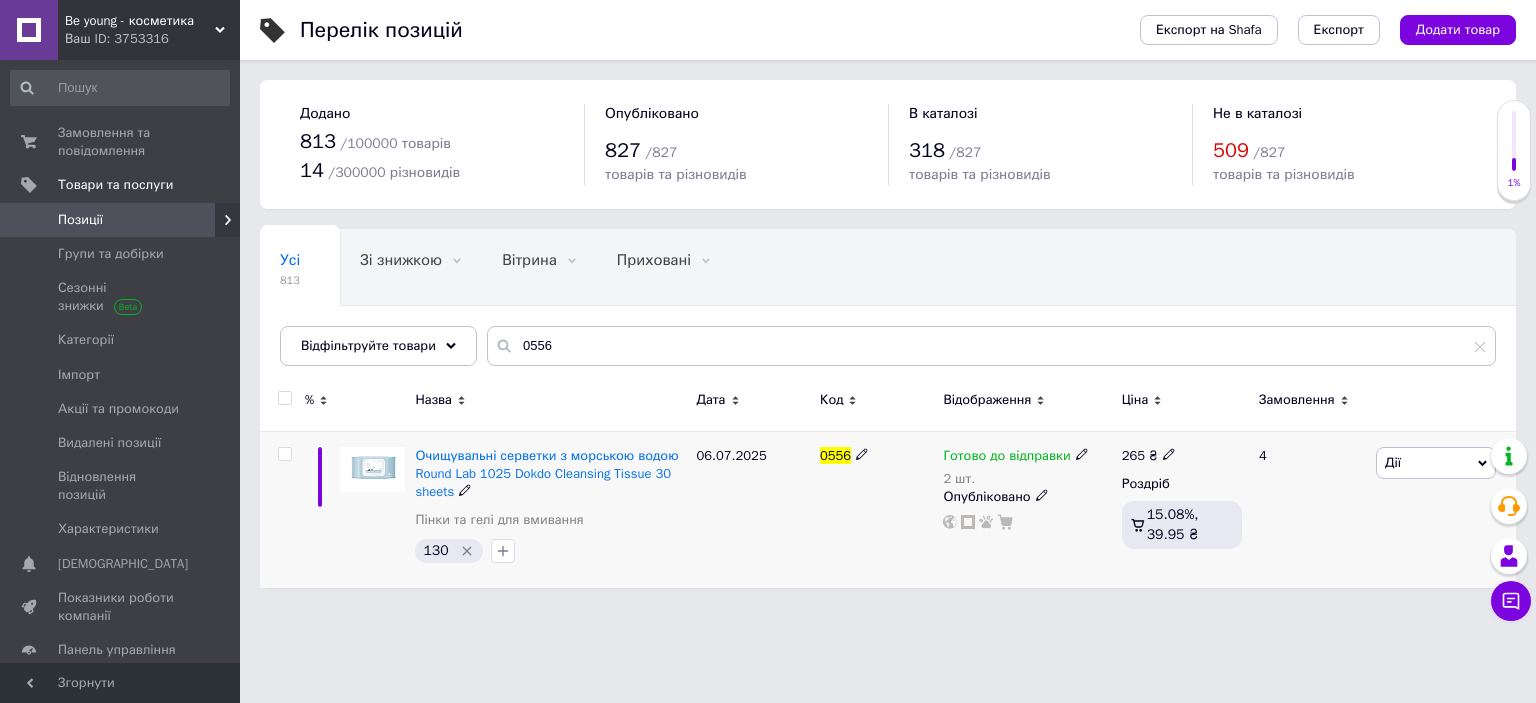 drag, startPoint x: 1077, startPoint y: 451, endPoint x: 1089, endPoint y: 458, distance: 13.892444 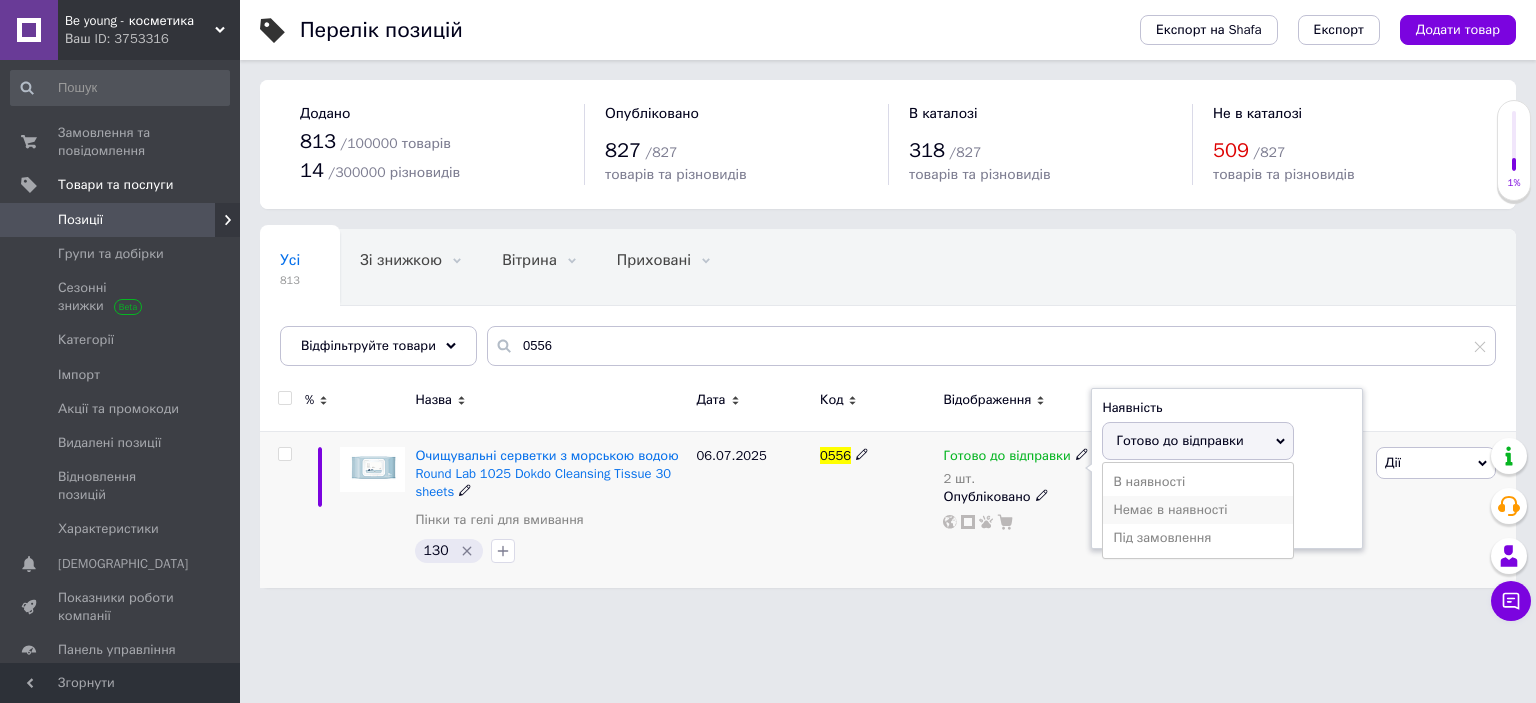 click on "Немає в наявності" at bounding box center (1198, 510) 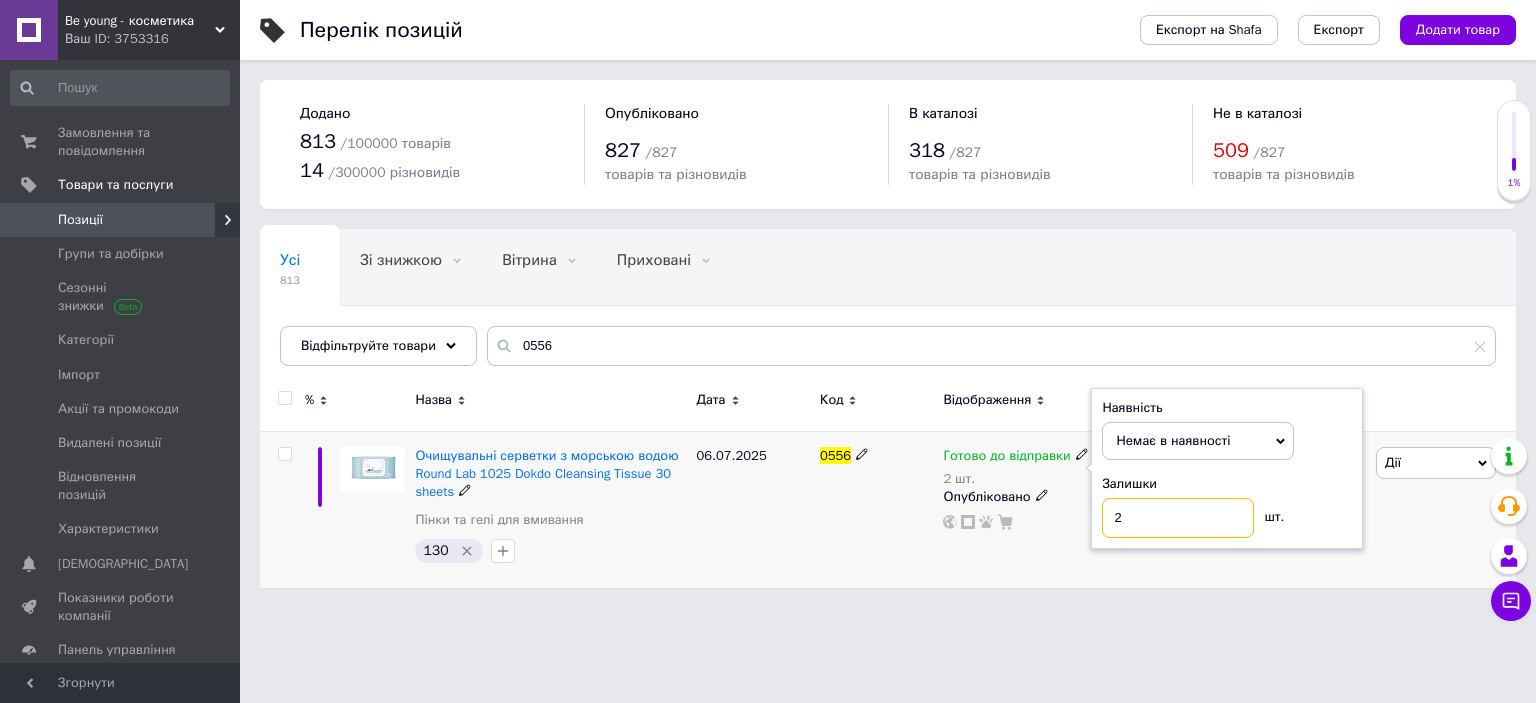drag, startPoint x: 1167, startPoint y: 510, endPoint x: 1062, endPoint y: 530, distance: 106.887794 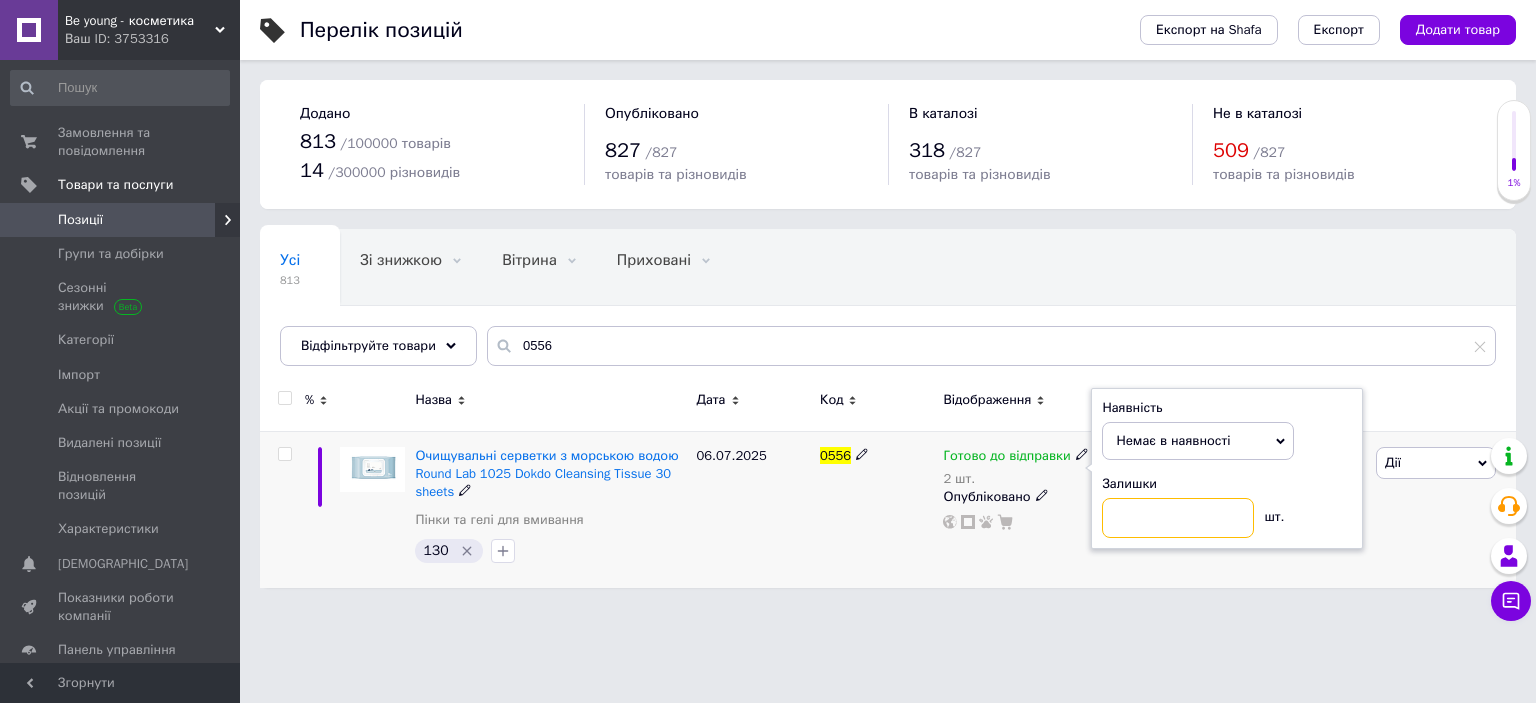 type 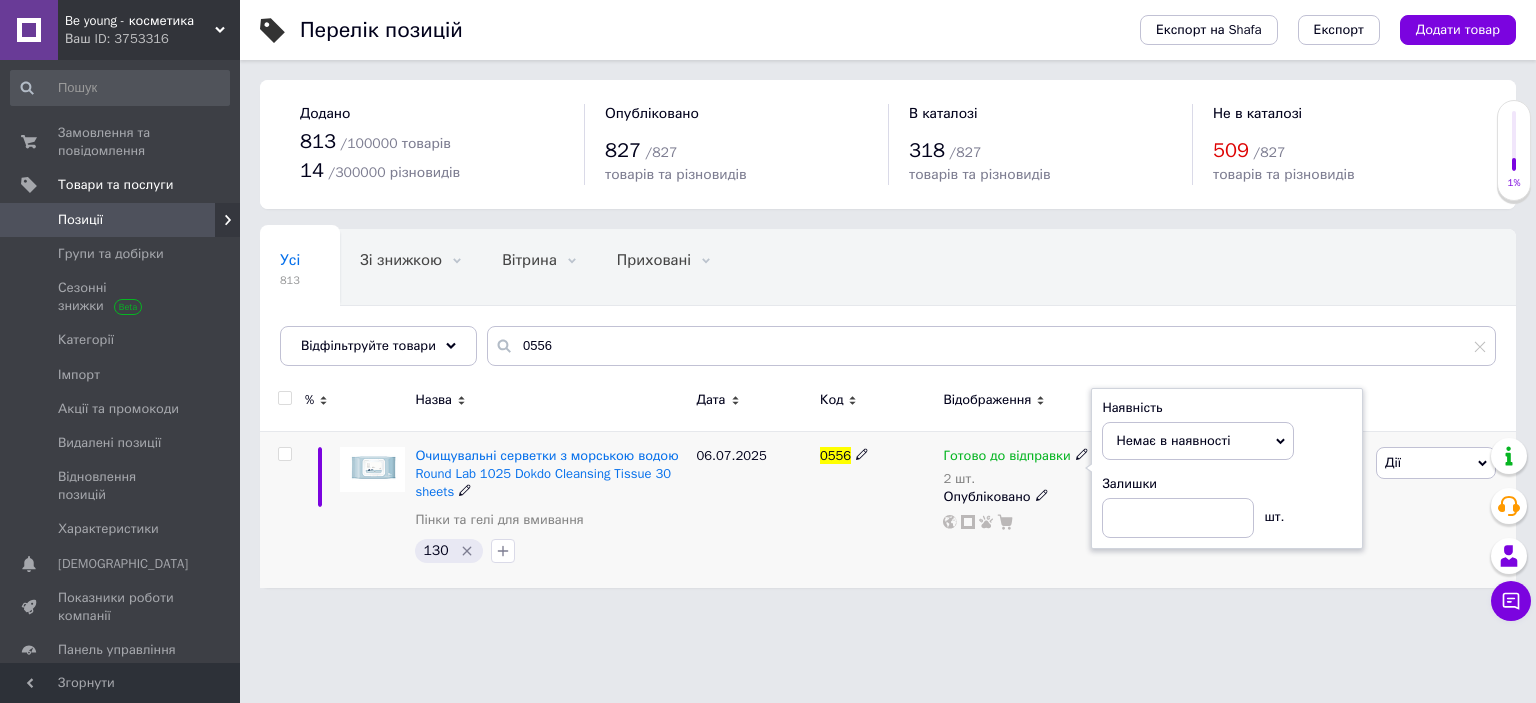 click on "06.07.2025" at bounding box center [753, 509] 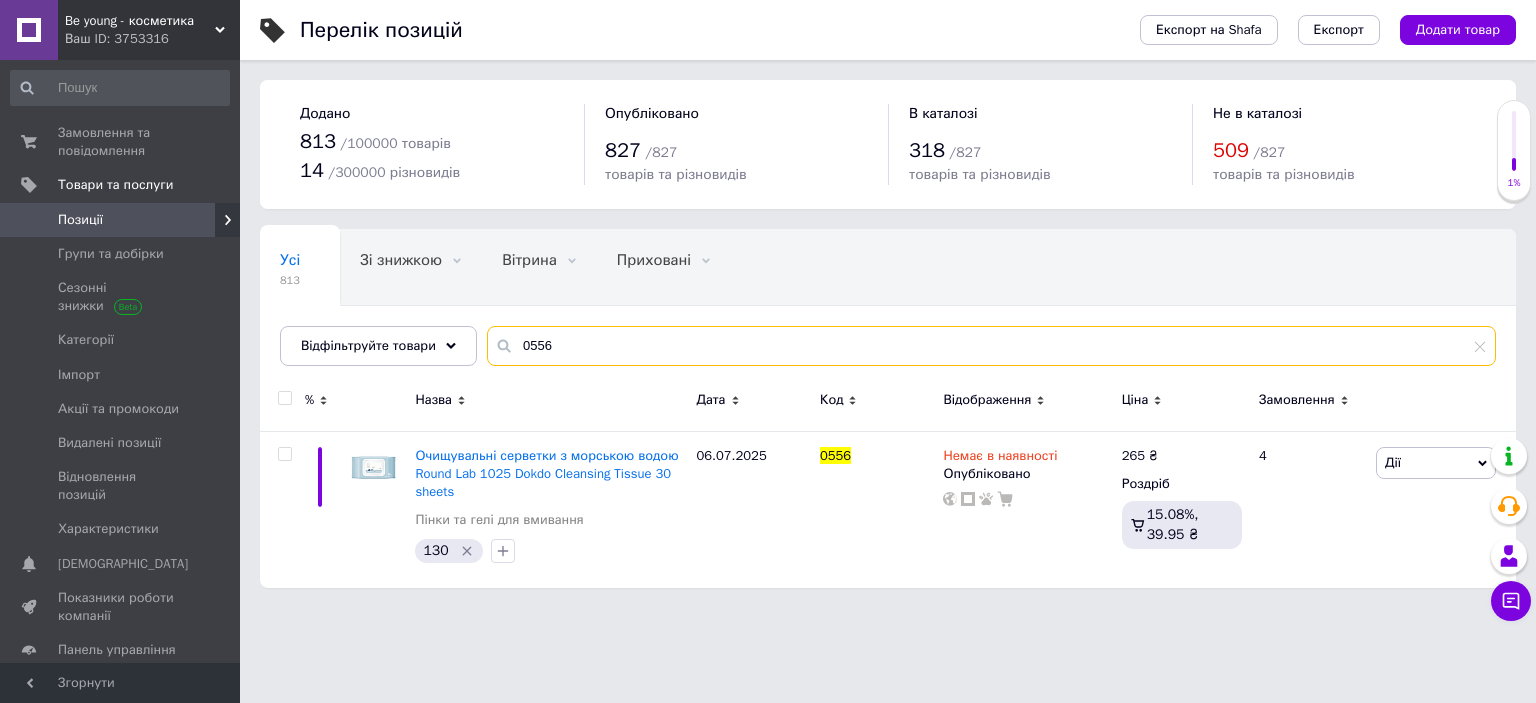 drag, startPoint x: 584, startPoint y: 340, endPoint x: 474, endPoint y: 368, distance: 113.507706 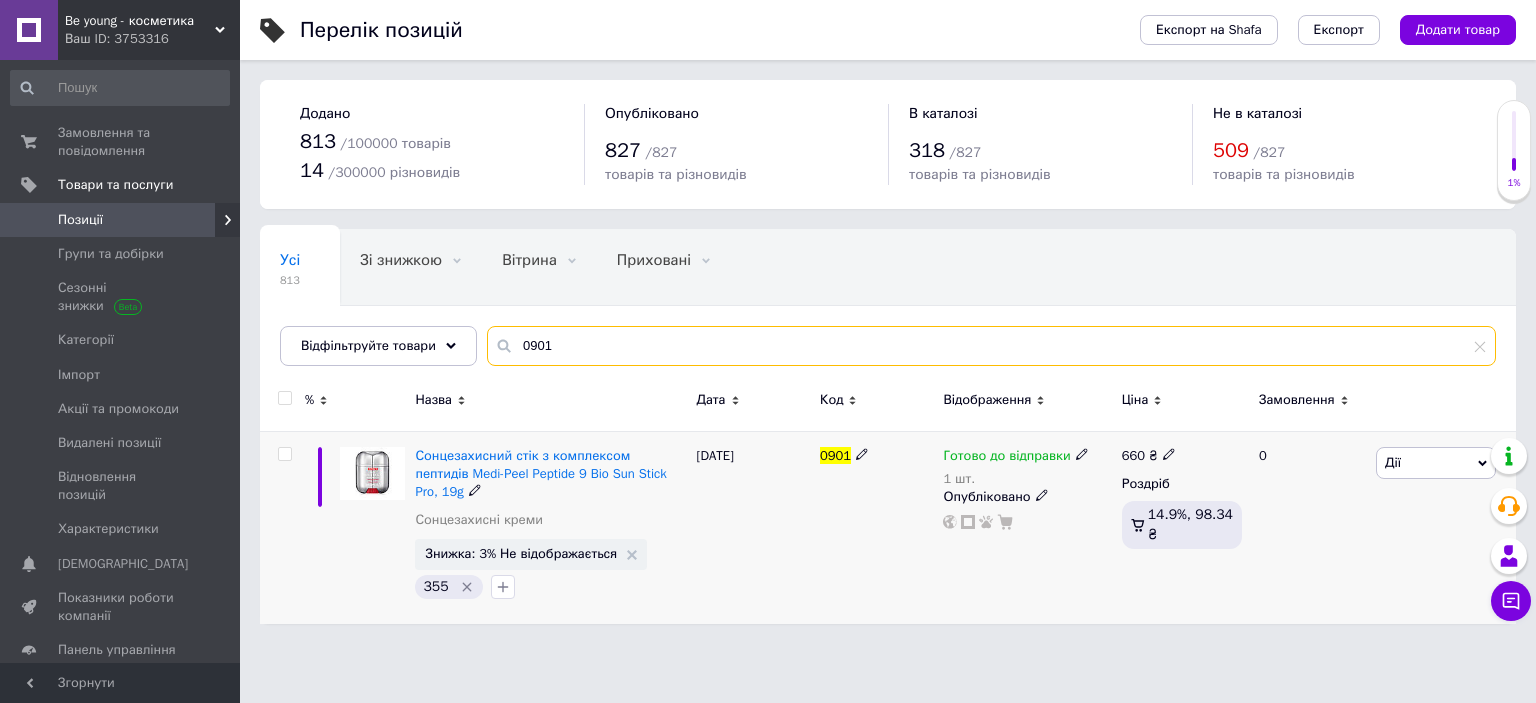 type on "0901" 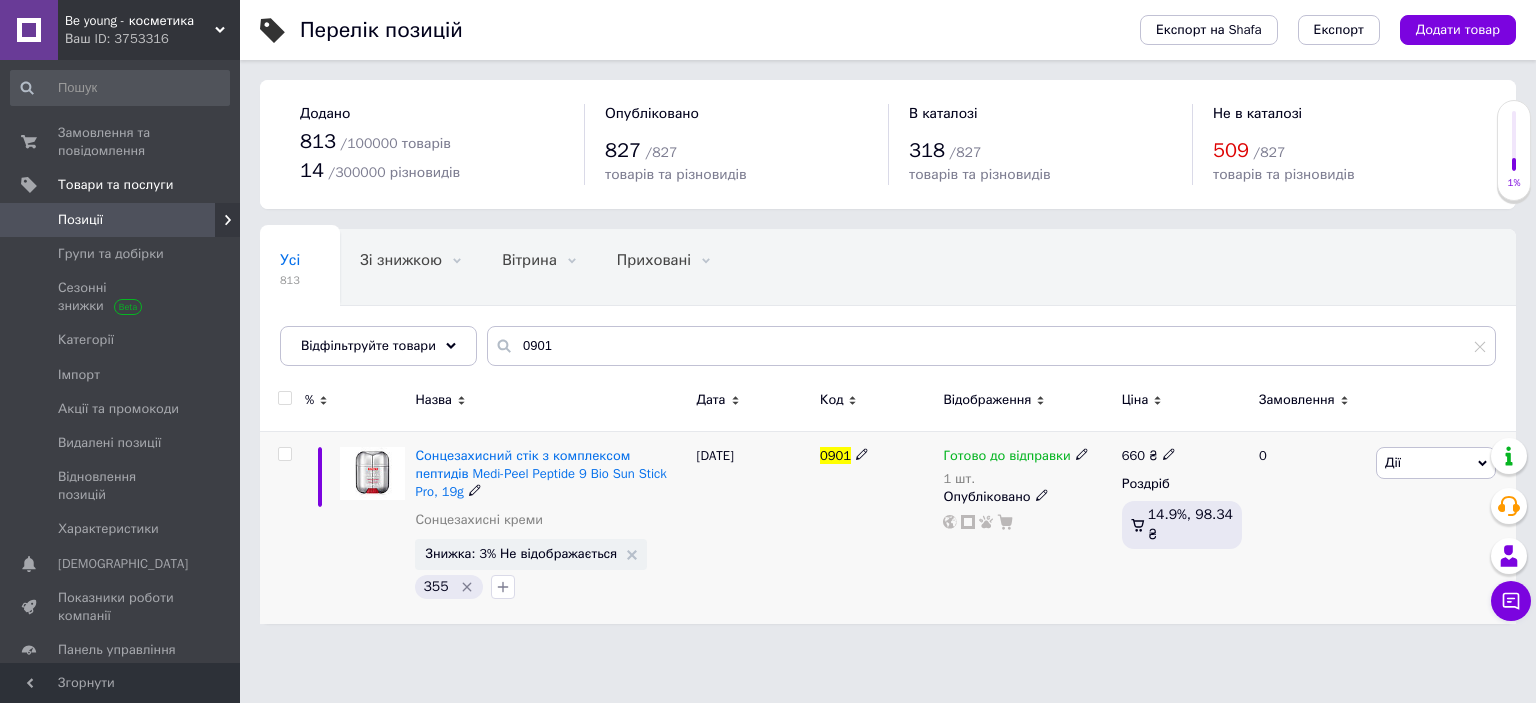 click 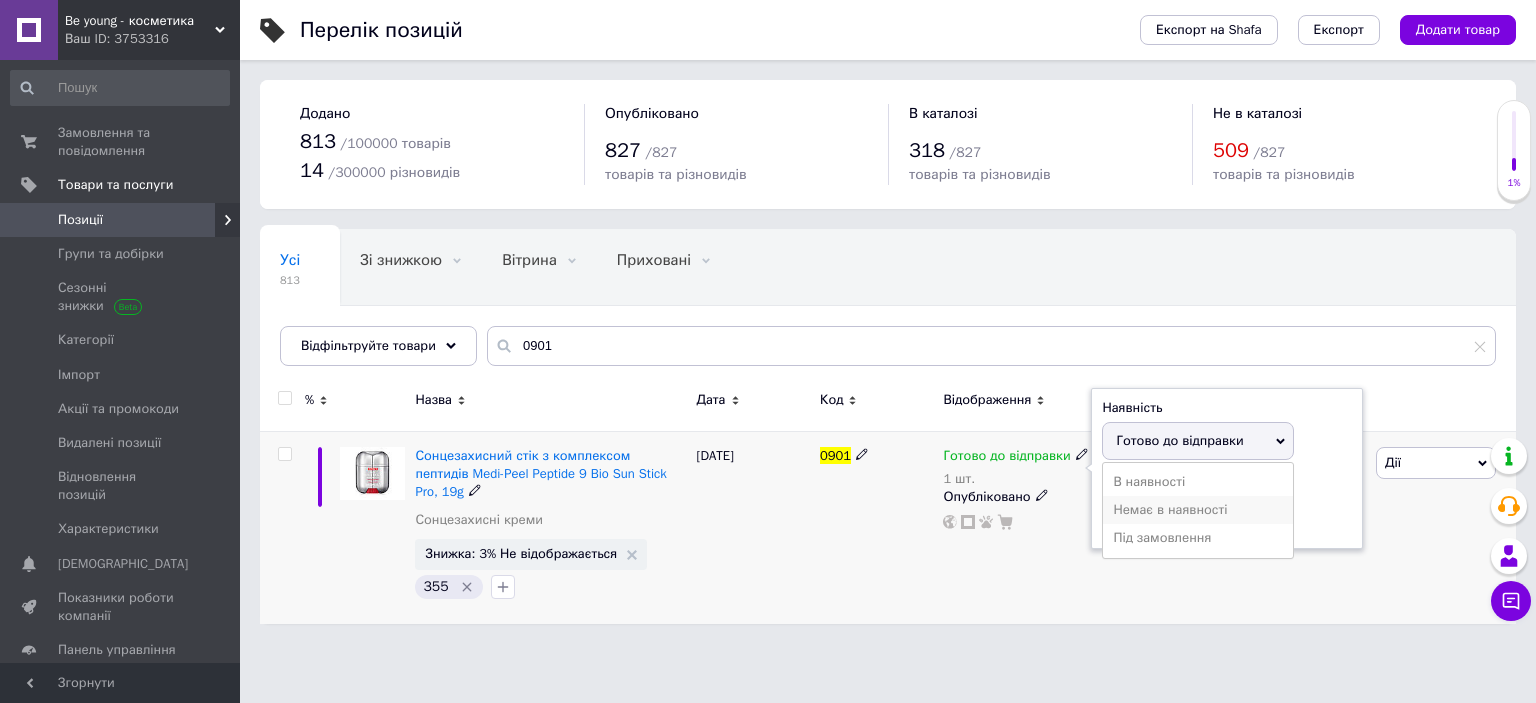 click on "Немає в наявності" at bounding box center [1198, 510] 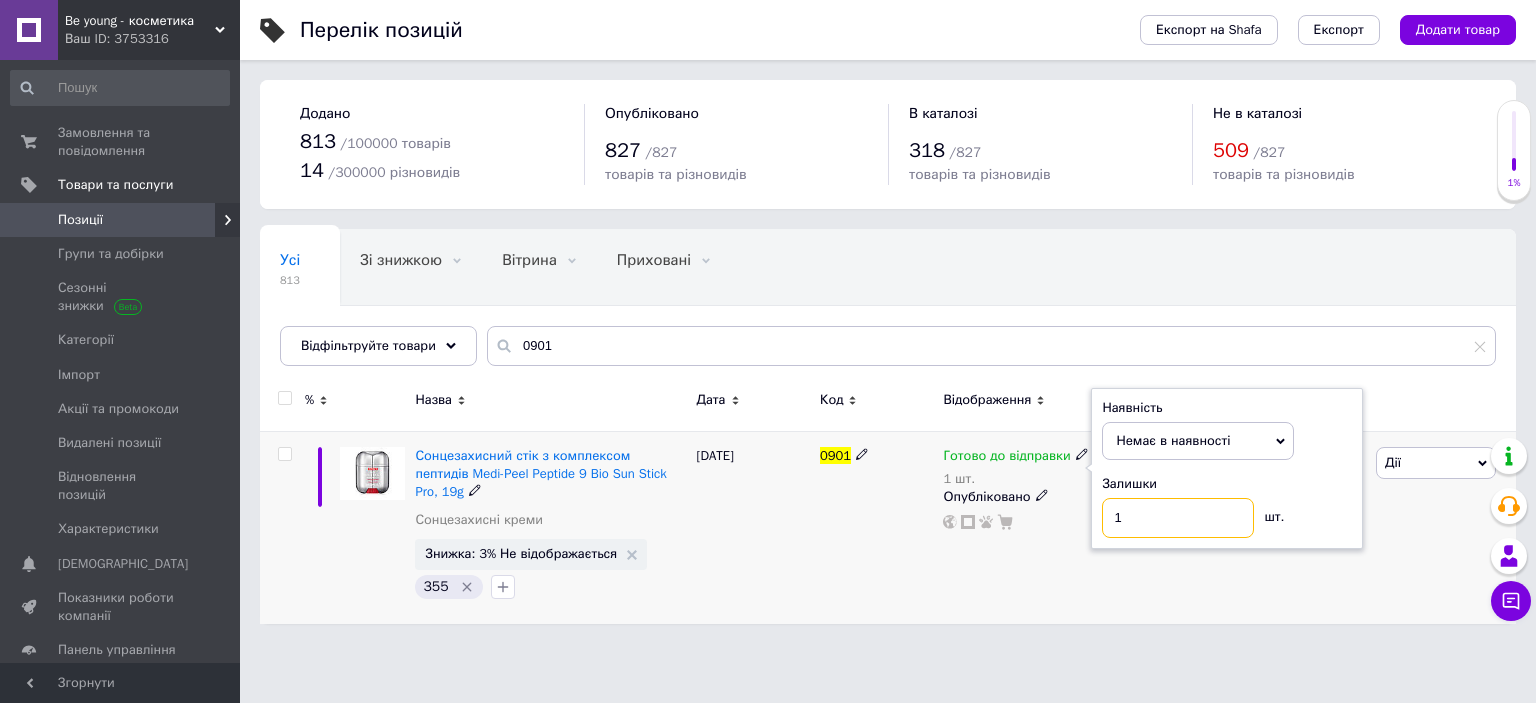 drag, startPoint x: 1130, startPoint y: 514, endPoint x: 1102, endPoint y: 524, distance: 29.732138 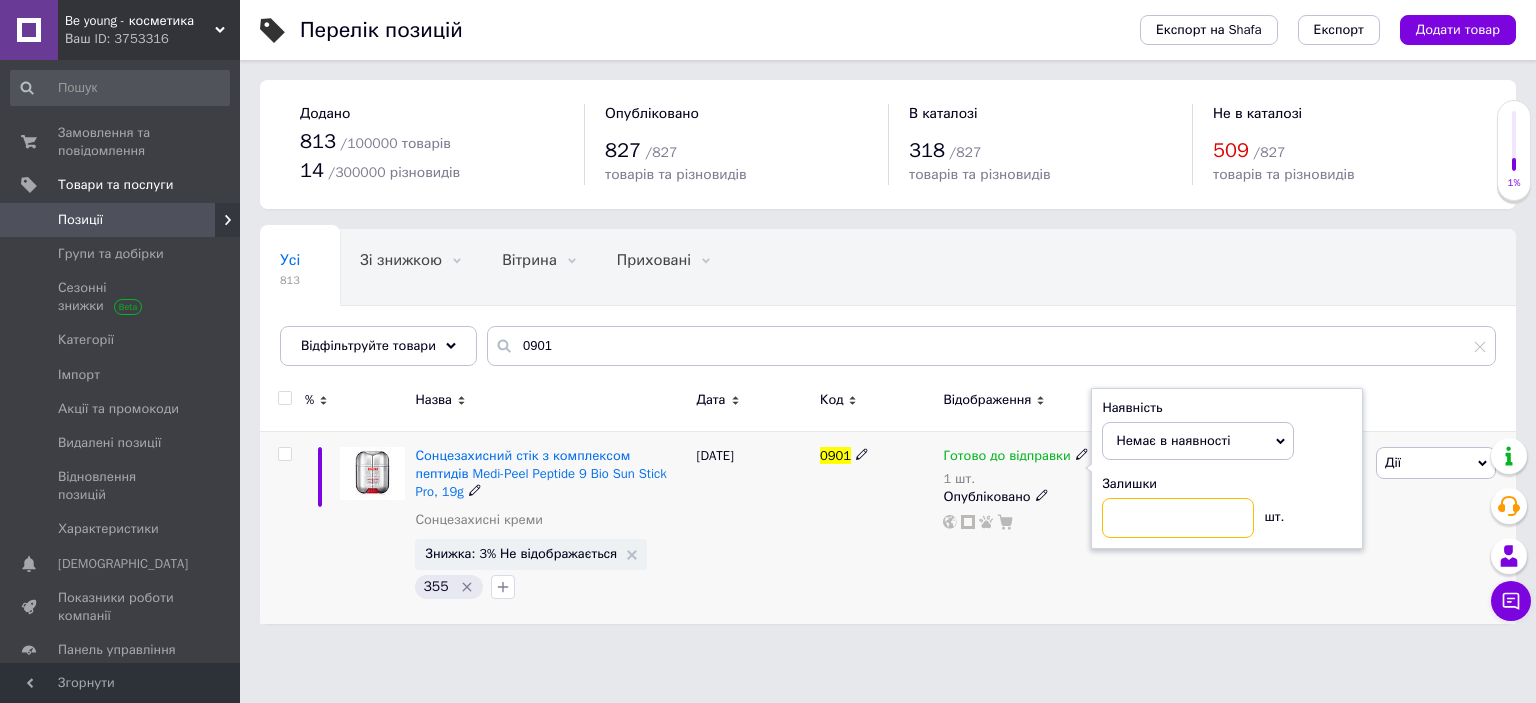 type 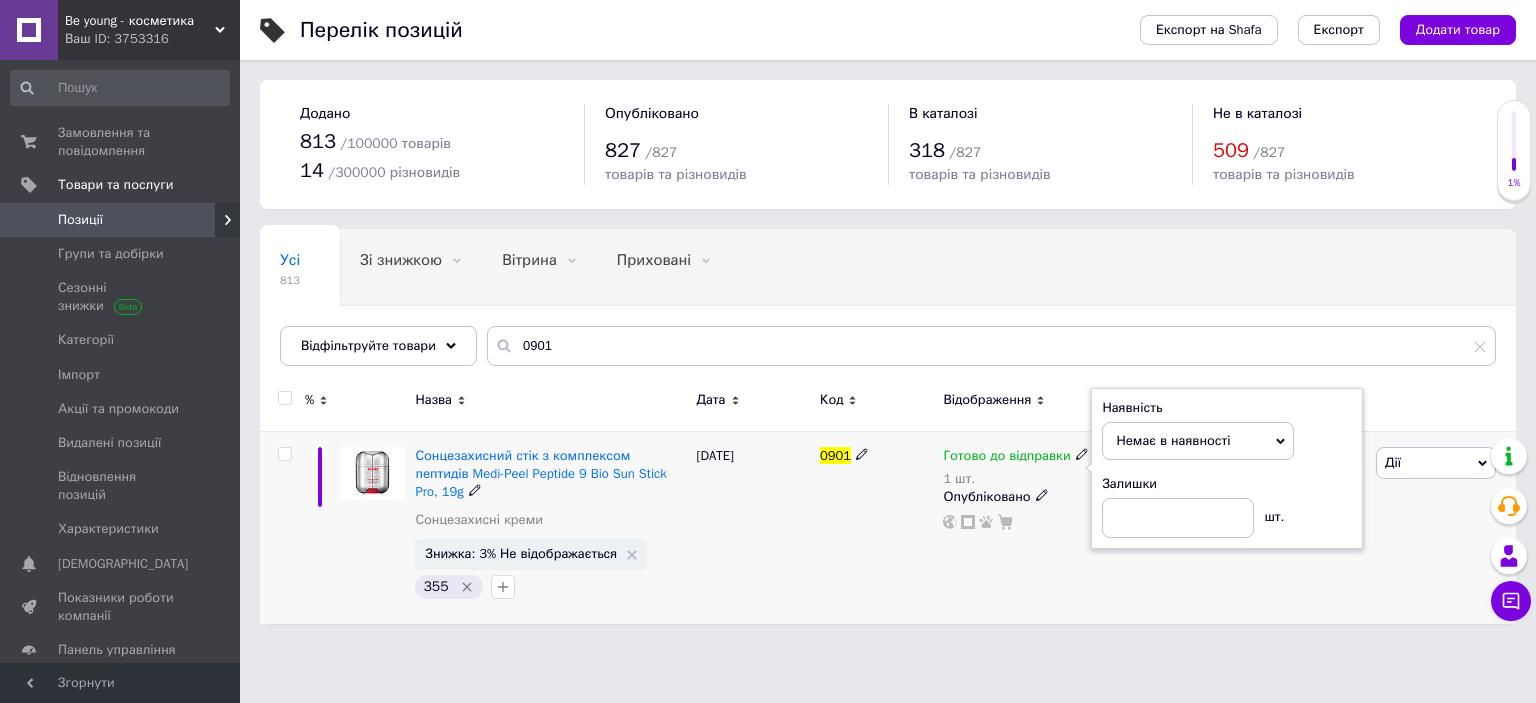 click on "0901" at bounding box center (876, 527) 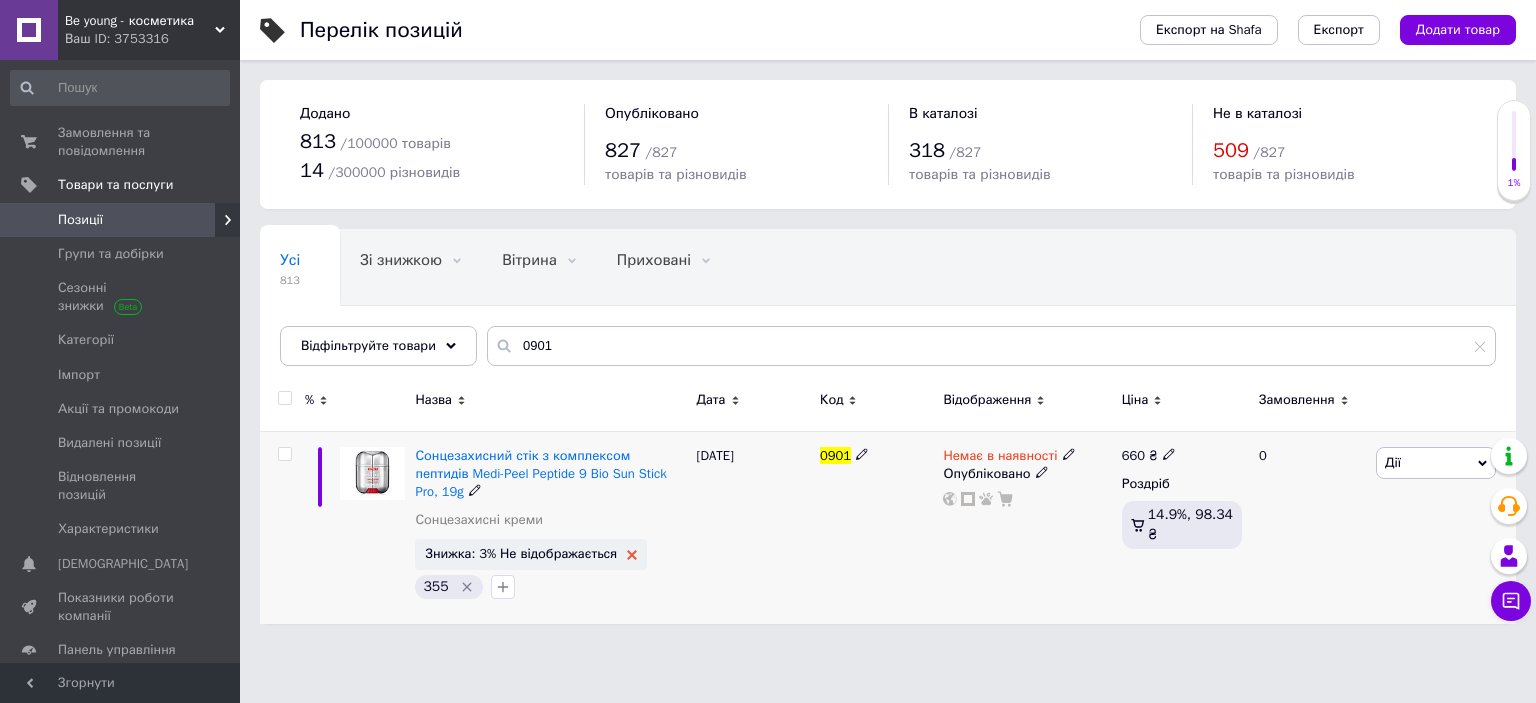 click 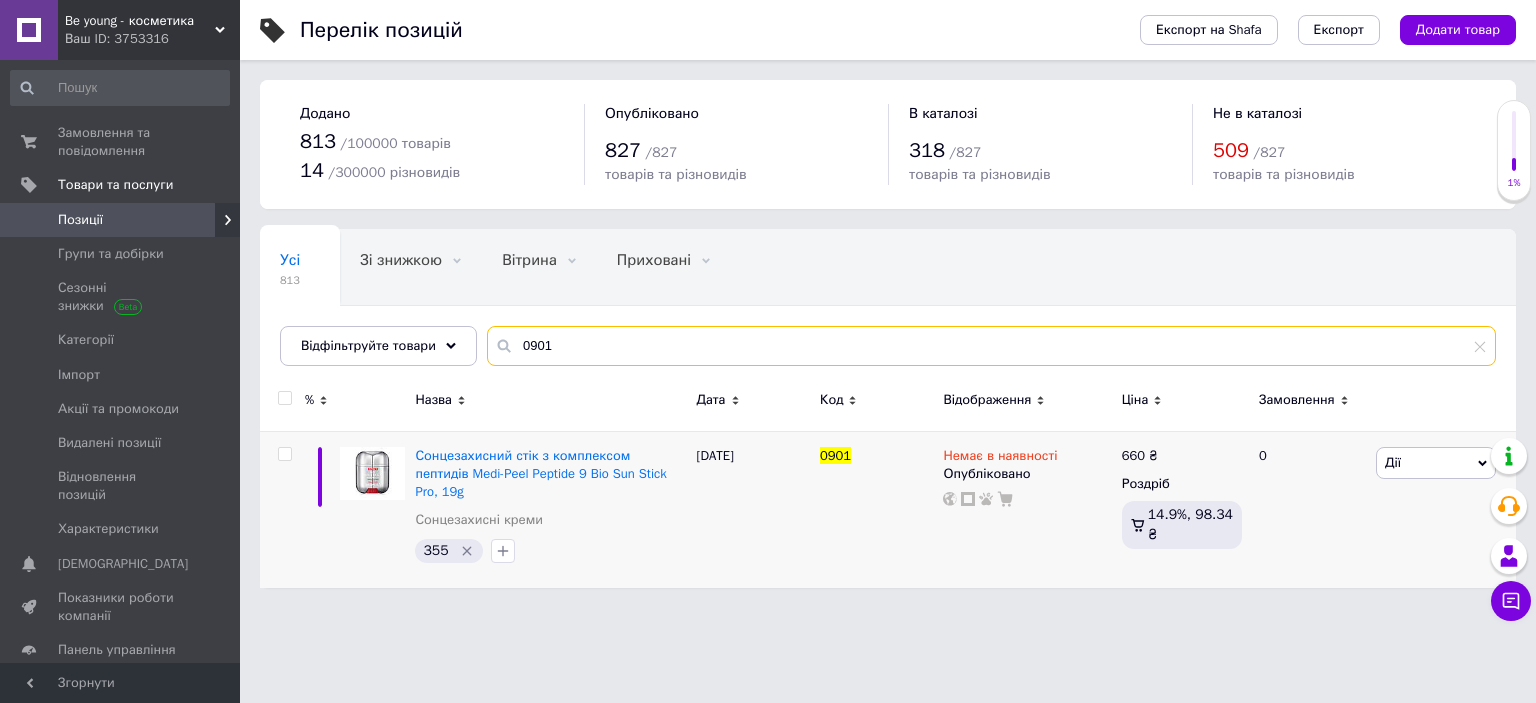 drag, startPoint x: 561, startPoint y: 348, endPoint x: 460, endPoint y: 352, distance: 101.07918 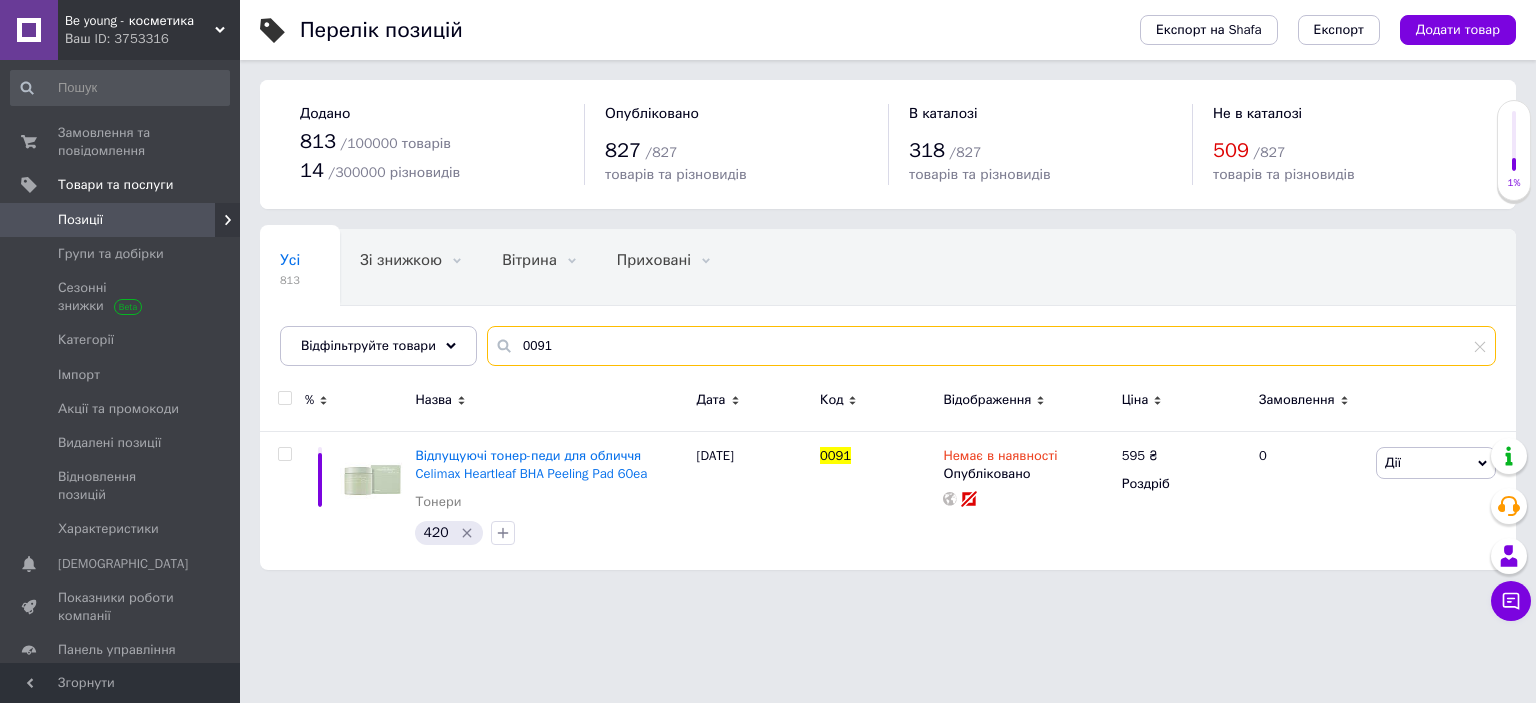 drag, startPoint x: 550, startPoint y: 343, endPoint x: 481, endPoint y: 341, distance: 69.02898 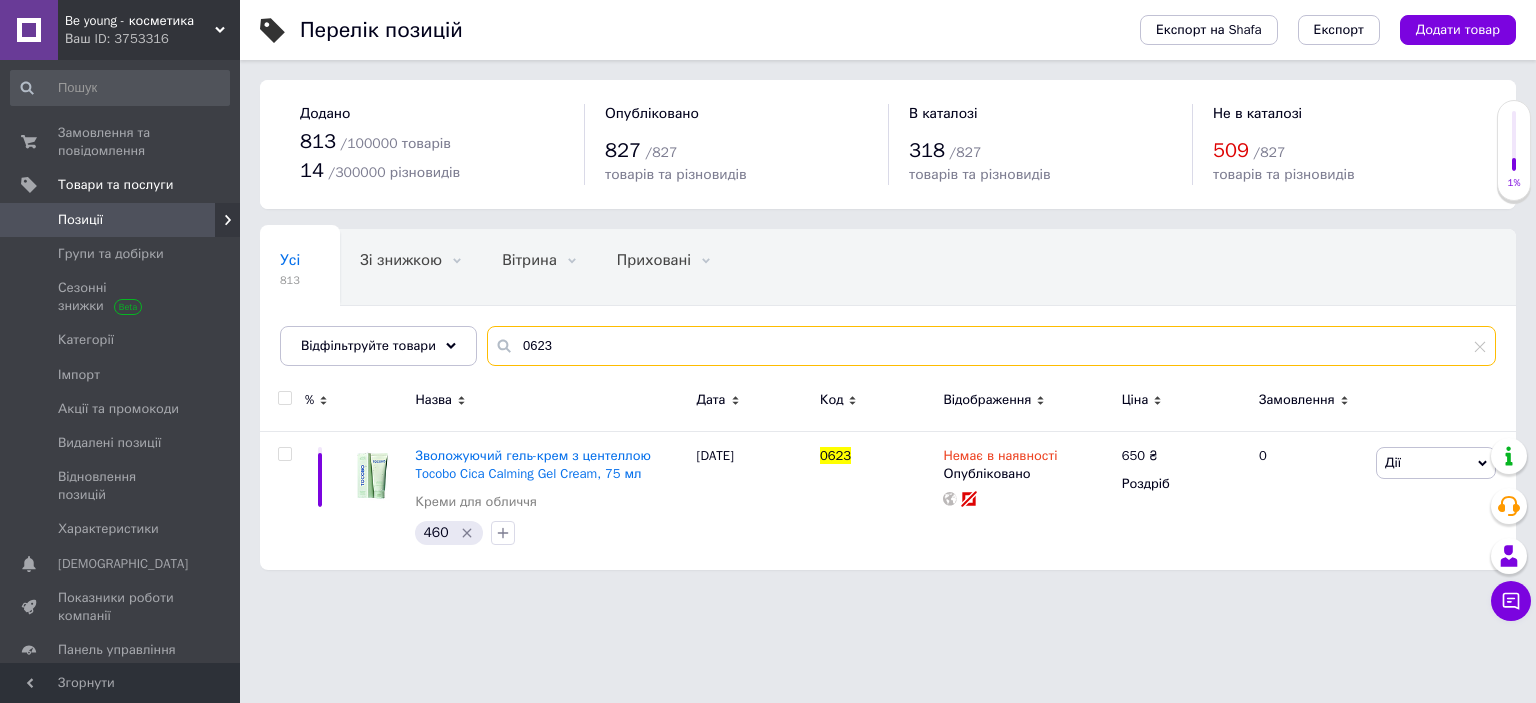 drag, startPoint x: 476, startPoint y: 360, endPoint x: 405, endPoint y: 377, distance: 73.00685 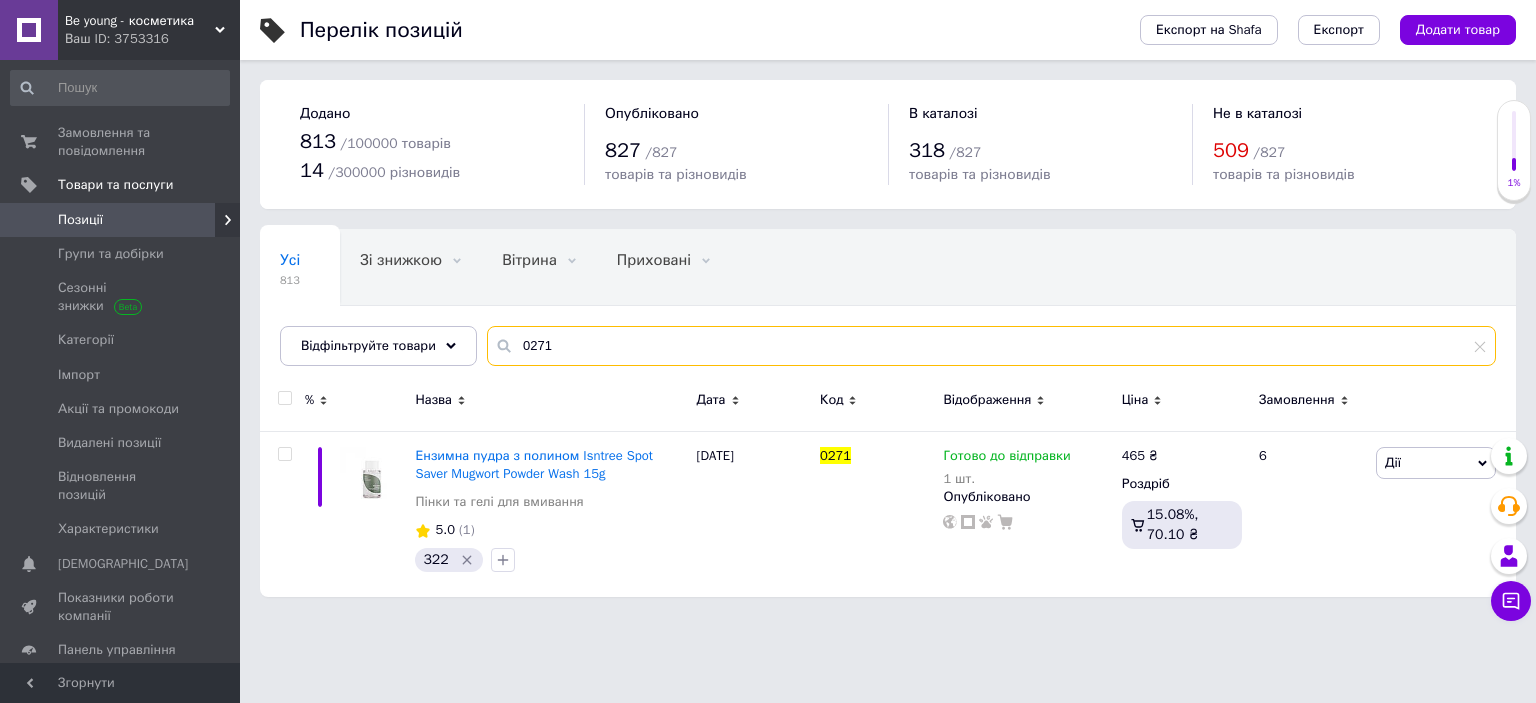 drag, startPoint x: 560, startPoint y: 346, endPoint x: 441, endPoint y: 377, distance: 122.97154 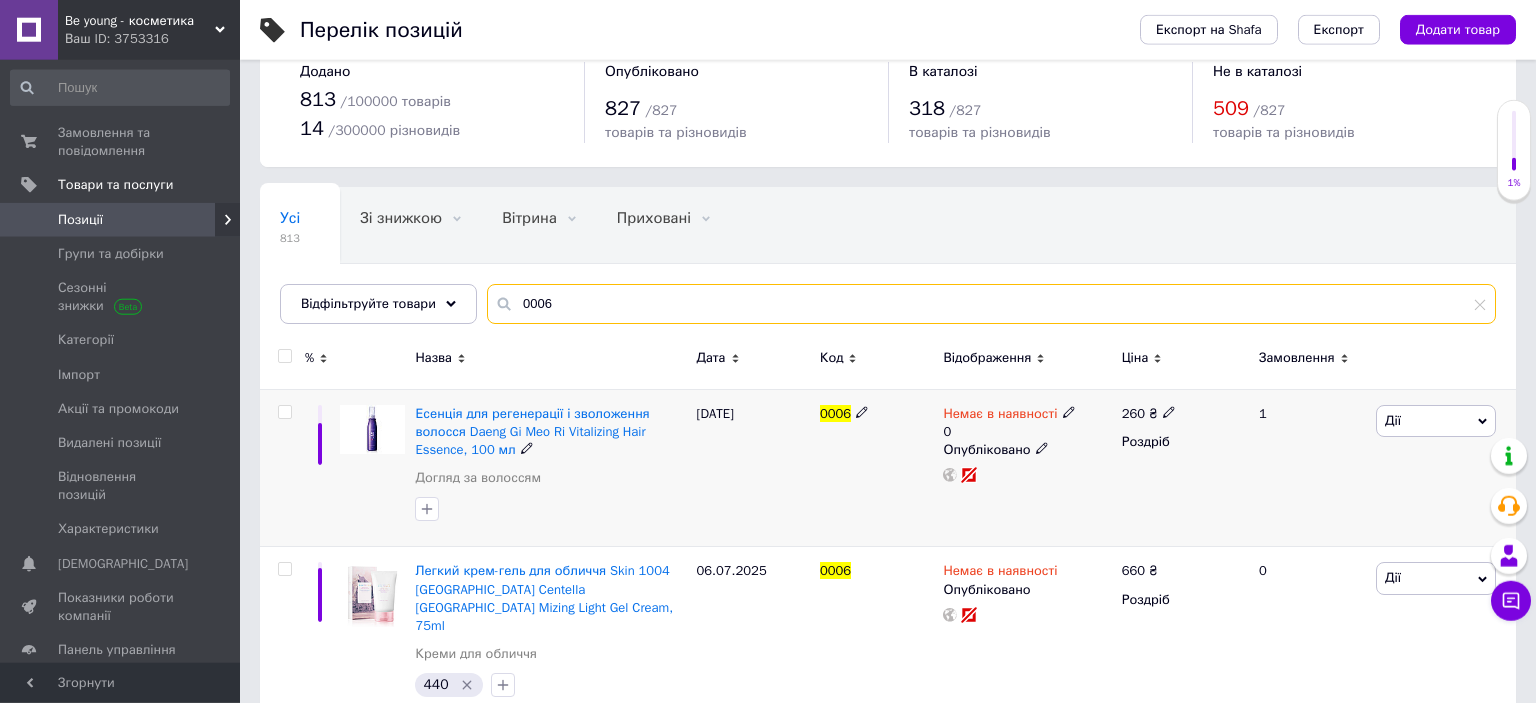 scroll, scrollTop: 61, scrollLeft: 0, axis: vertical 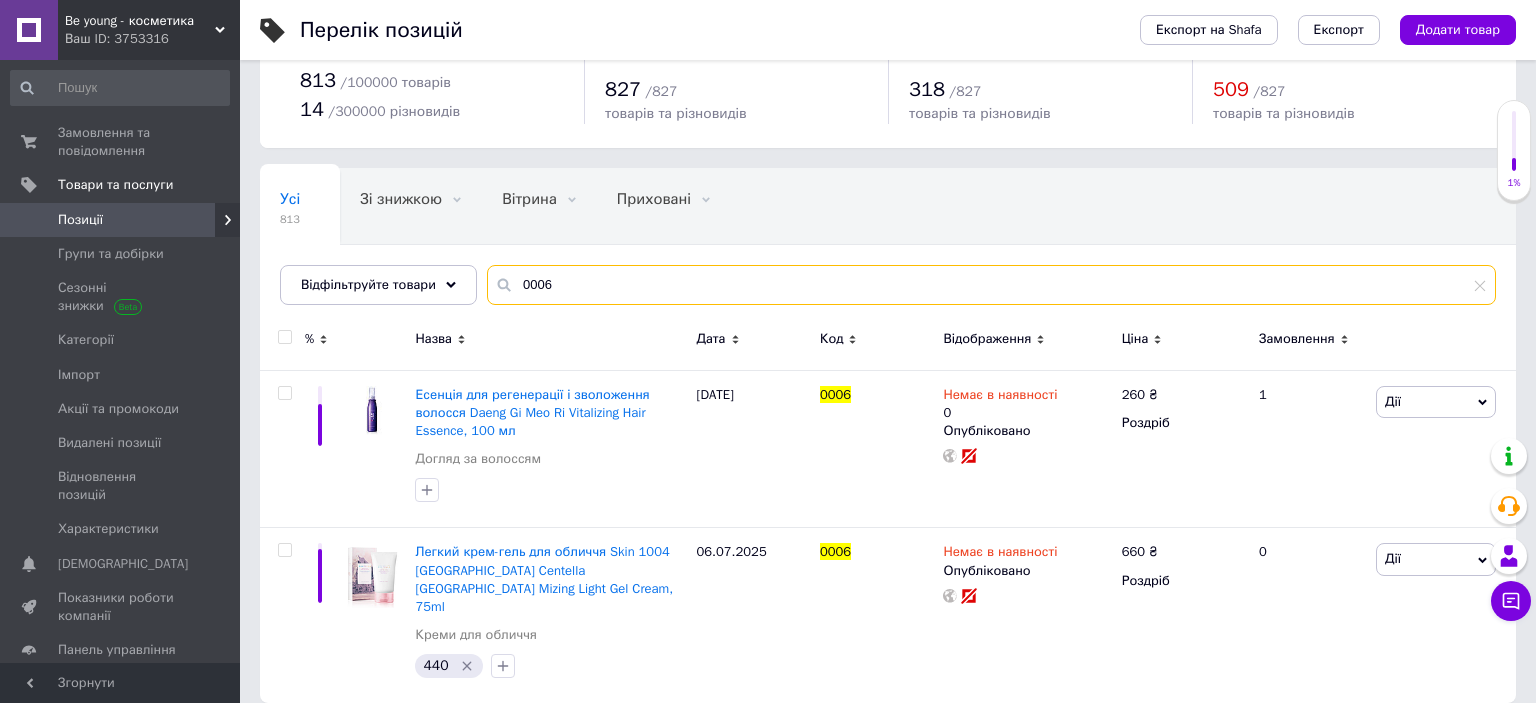 drag, startPoint x: 566, startPoint y: 284, endPoint x: 462, endPoint y: 307, distance: 106.51291 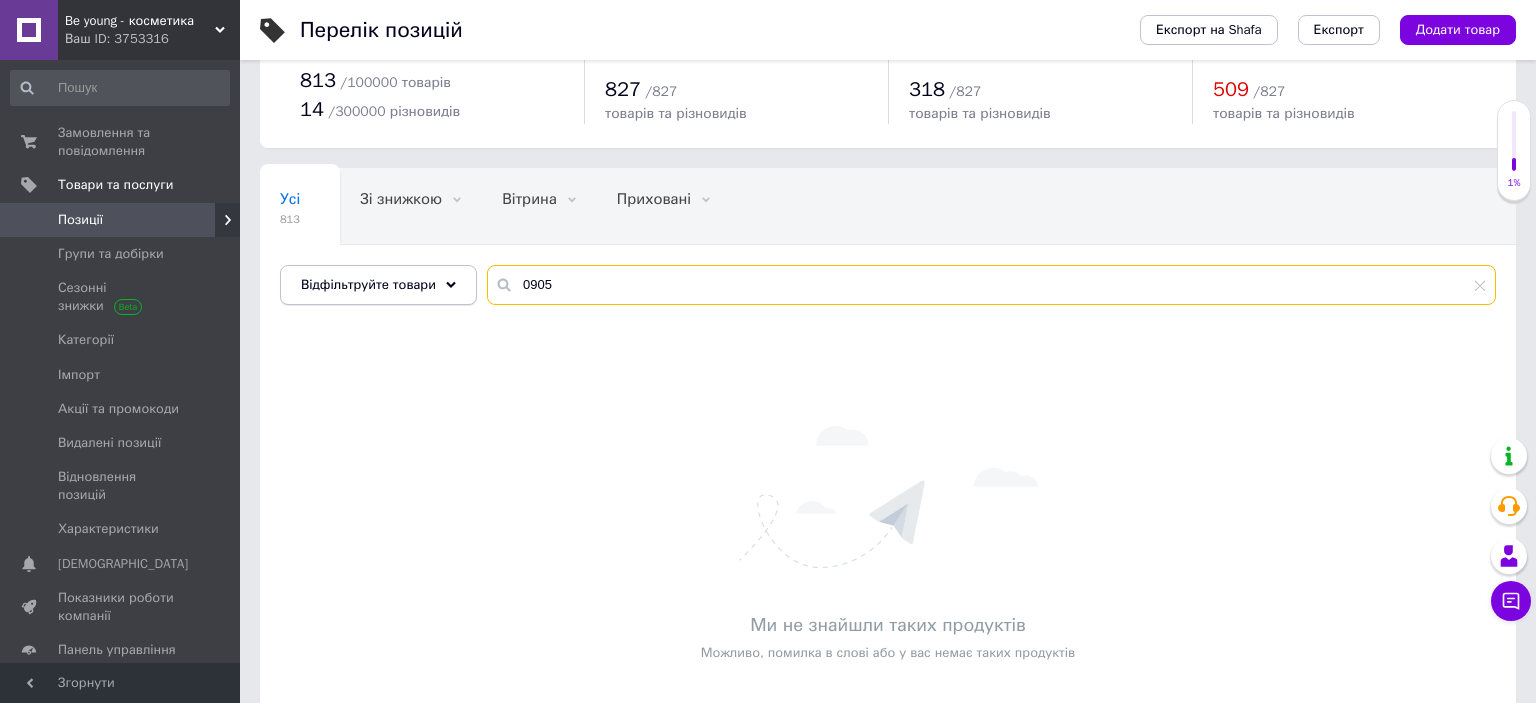 drag, startPoint x: 600, startPoint y: 281, endPoint x: 439, endPoint y: 296, distance: 161.69725 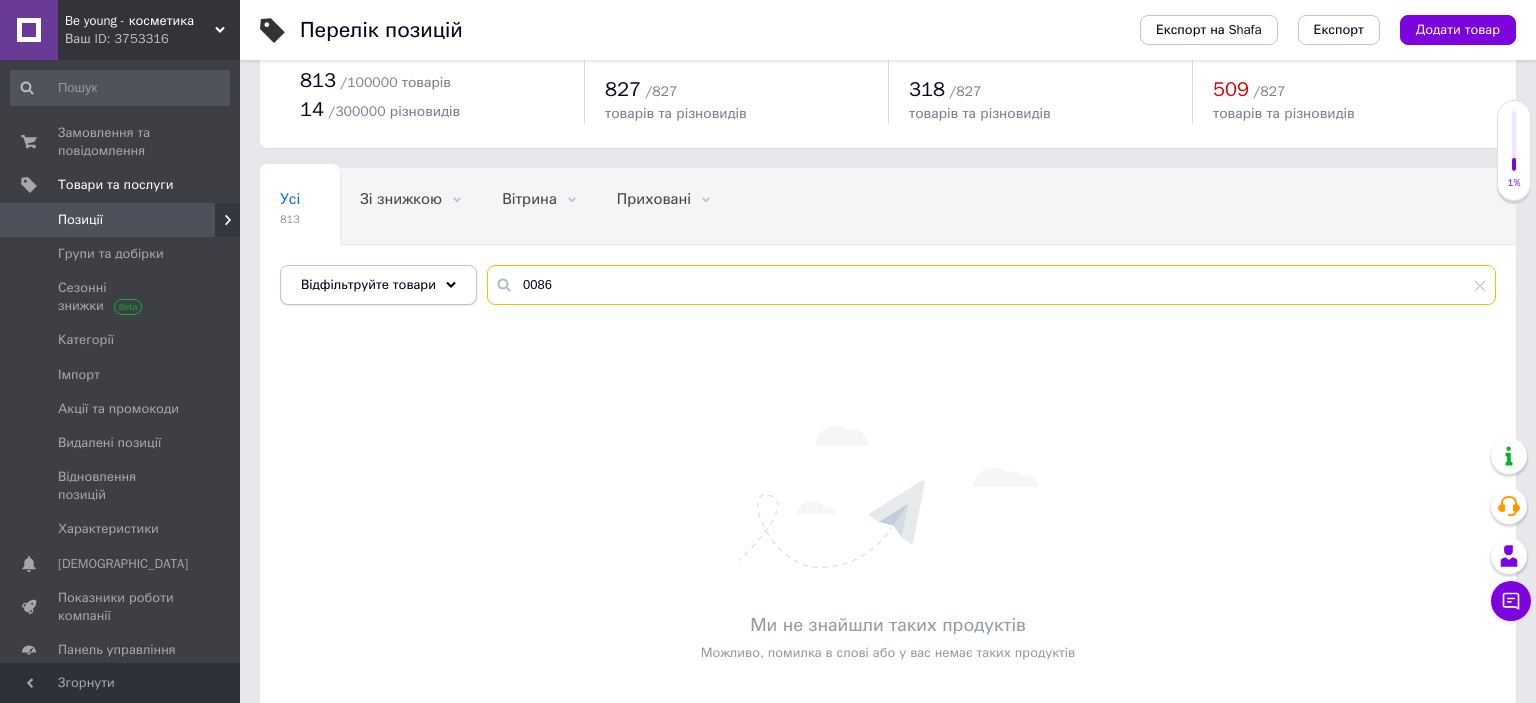 scroll, scrollTop: 0, scrollLeft: 0, axis: both 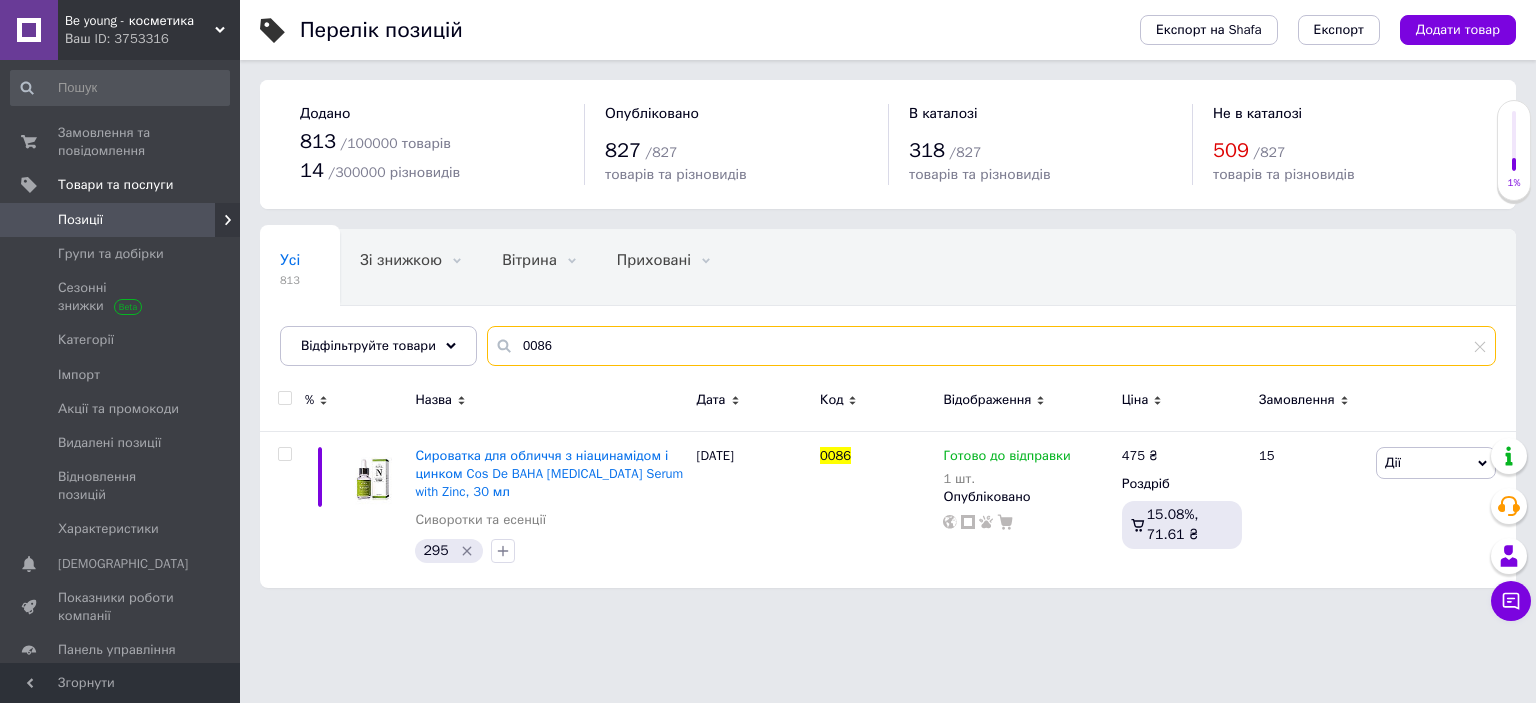 drag, startPoint x: 552, startPoint y: 342, endPoint x: 444, endPoint y: 368, distance: 111.085556 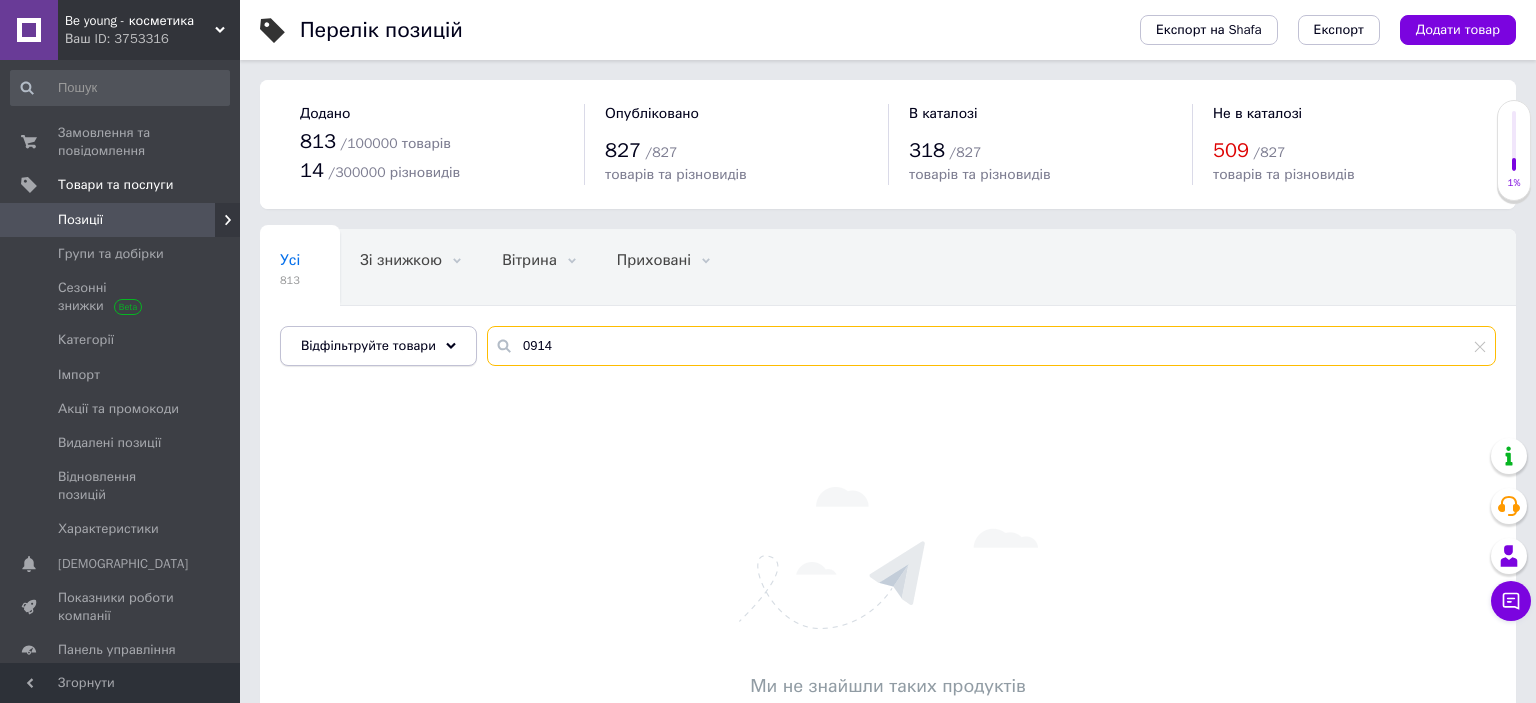 drag, startPoint x: 542, startPoint y: 347, endPoint x: 452, endPoint y: 363, distance: 91.411156 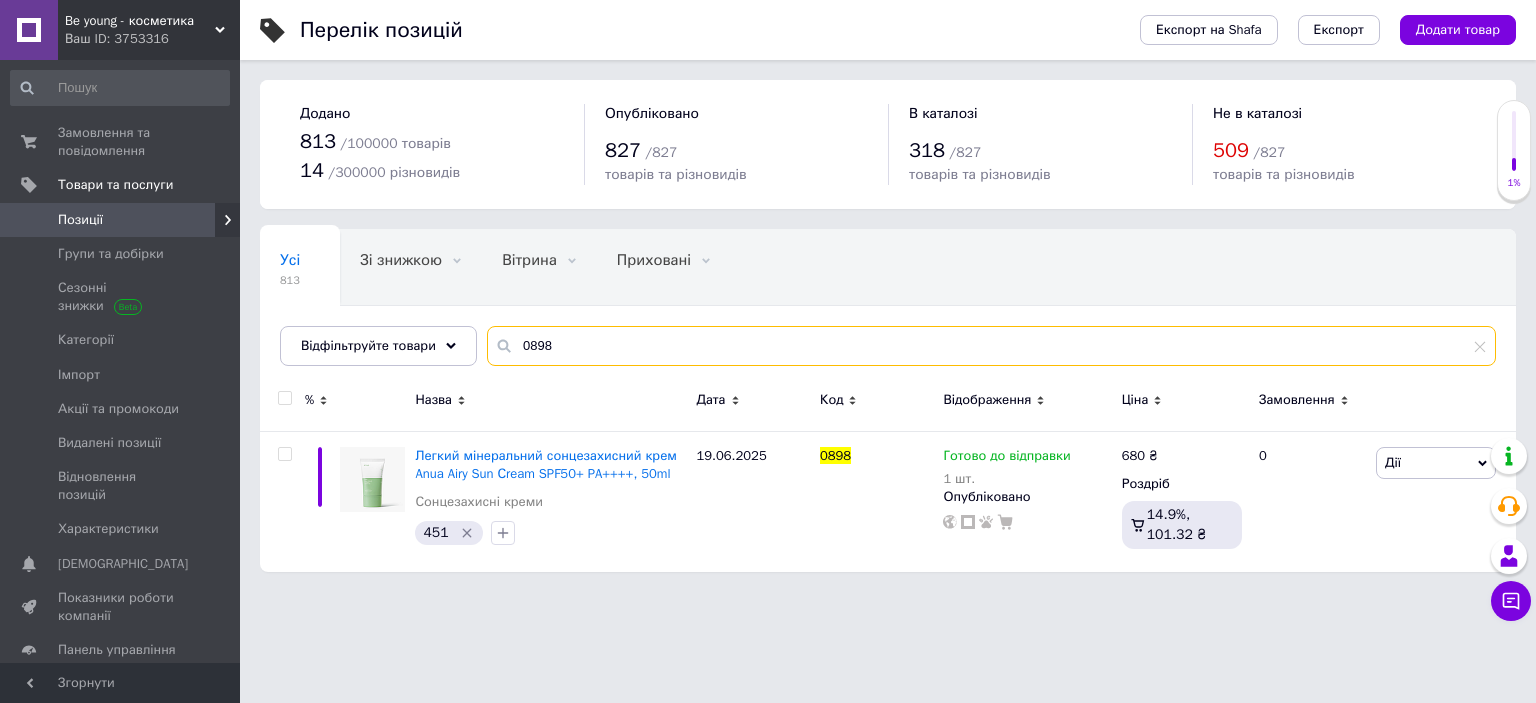 type on "0898" 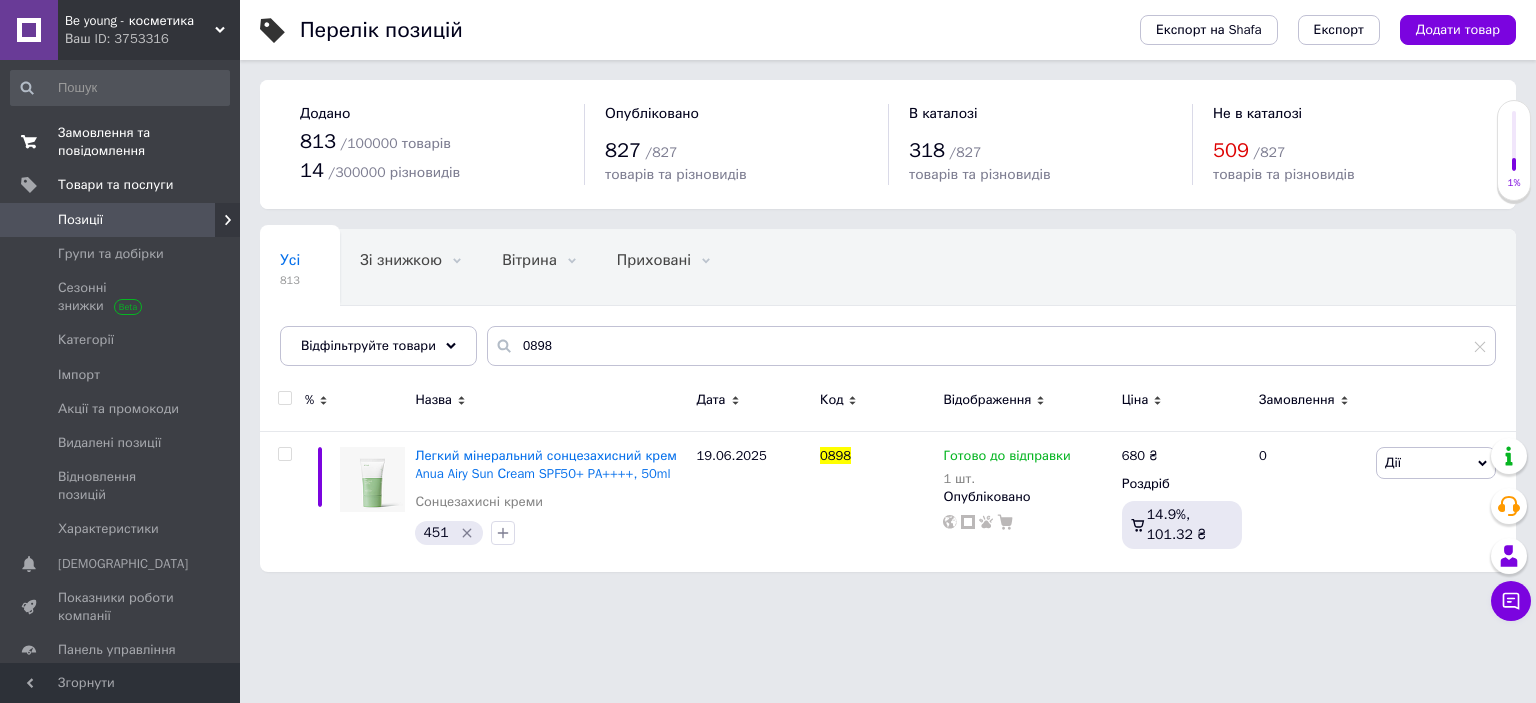 click on "Замовлення та повідомлення 0 0" at bounding box center [120, 142] 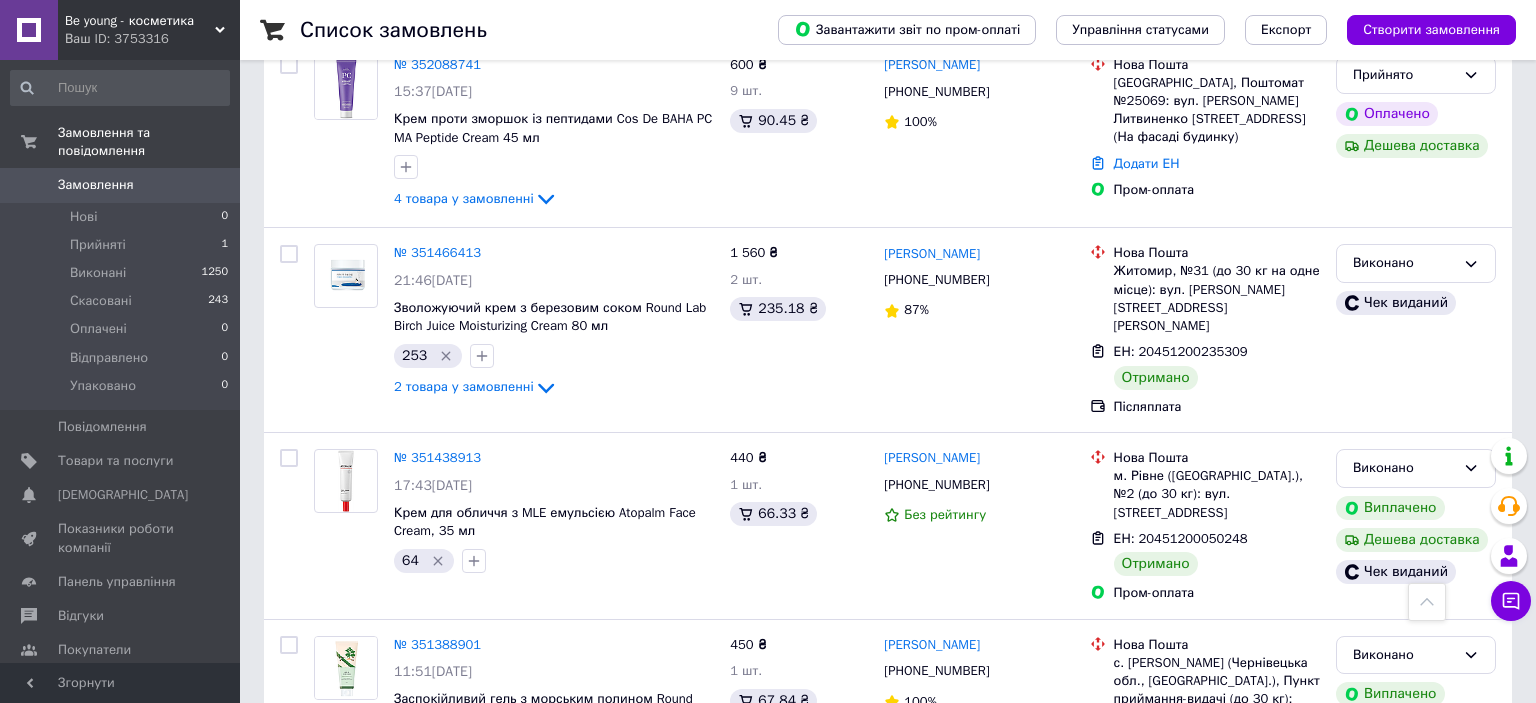 scroll, scrollTop: 0, scrollLeft: 0, axis: both 